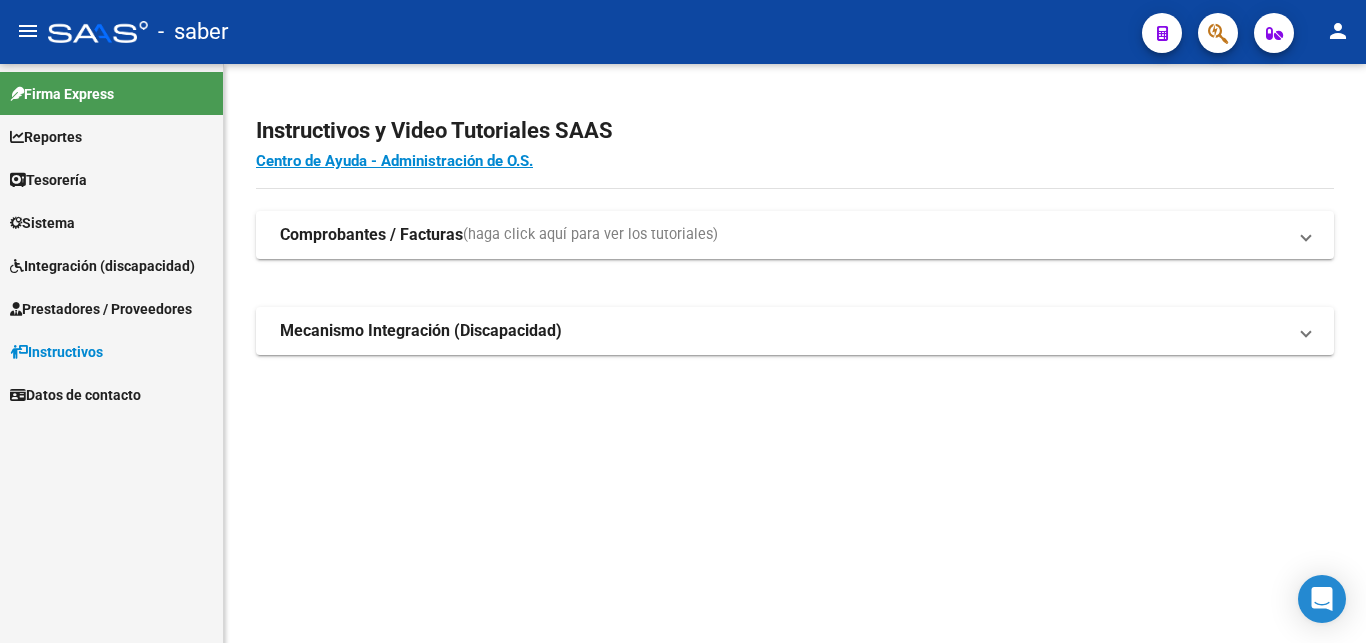 scroll, scrollTop: 0, scrollLeft: 0, axis: both 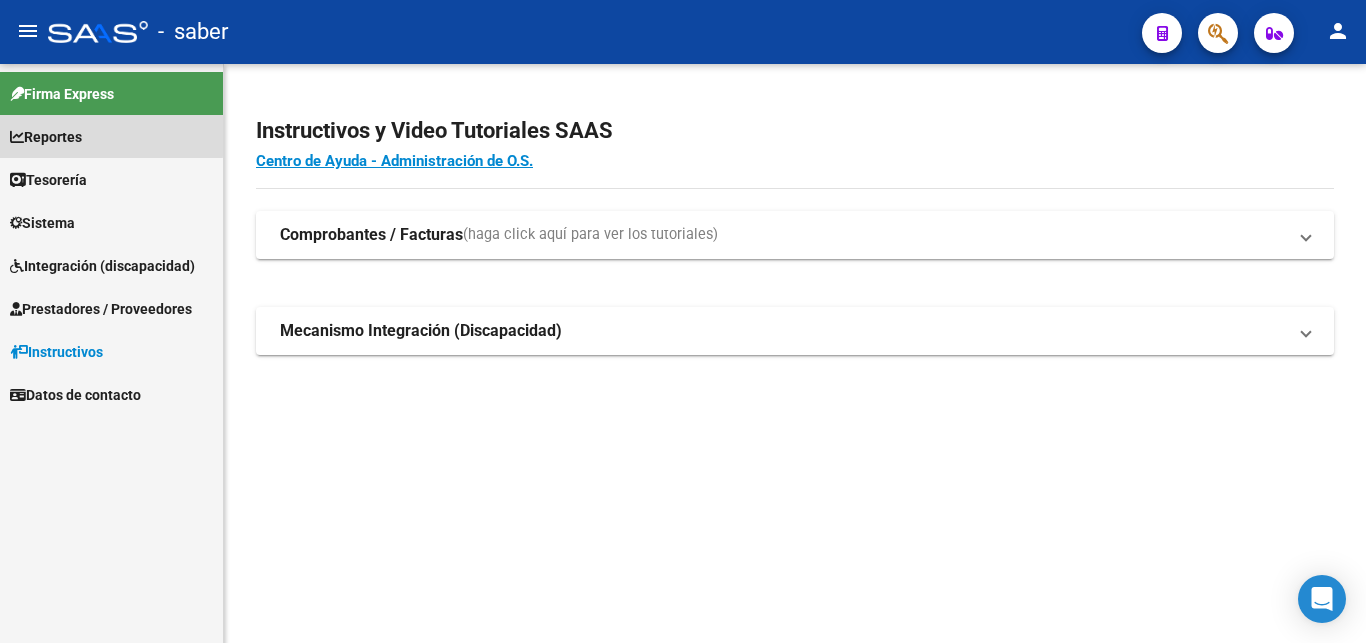 drag, startPoint x: 25, startPoint y: 136, endPoint x: 0, endPoint y: 134, distance: 25.079872 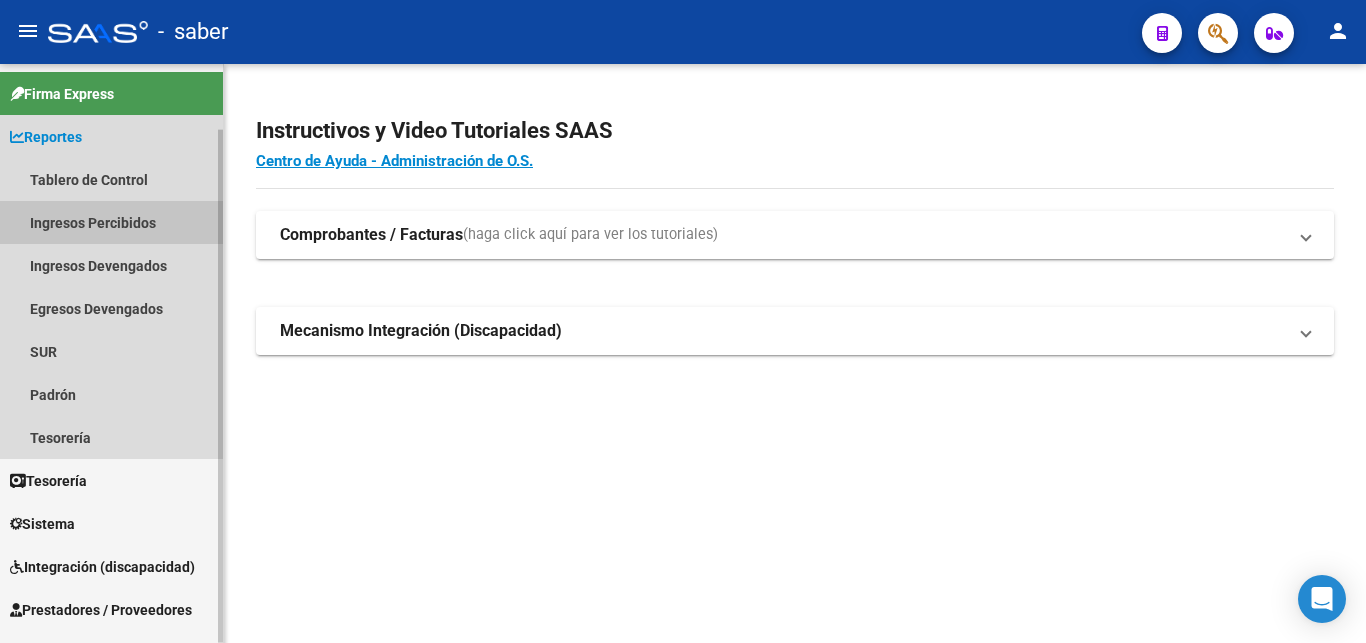 click on "Ingresos Percibidos" at bounding box center [111, 222] 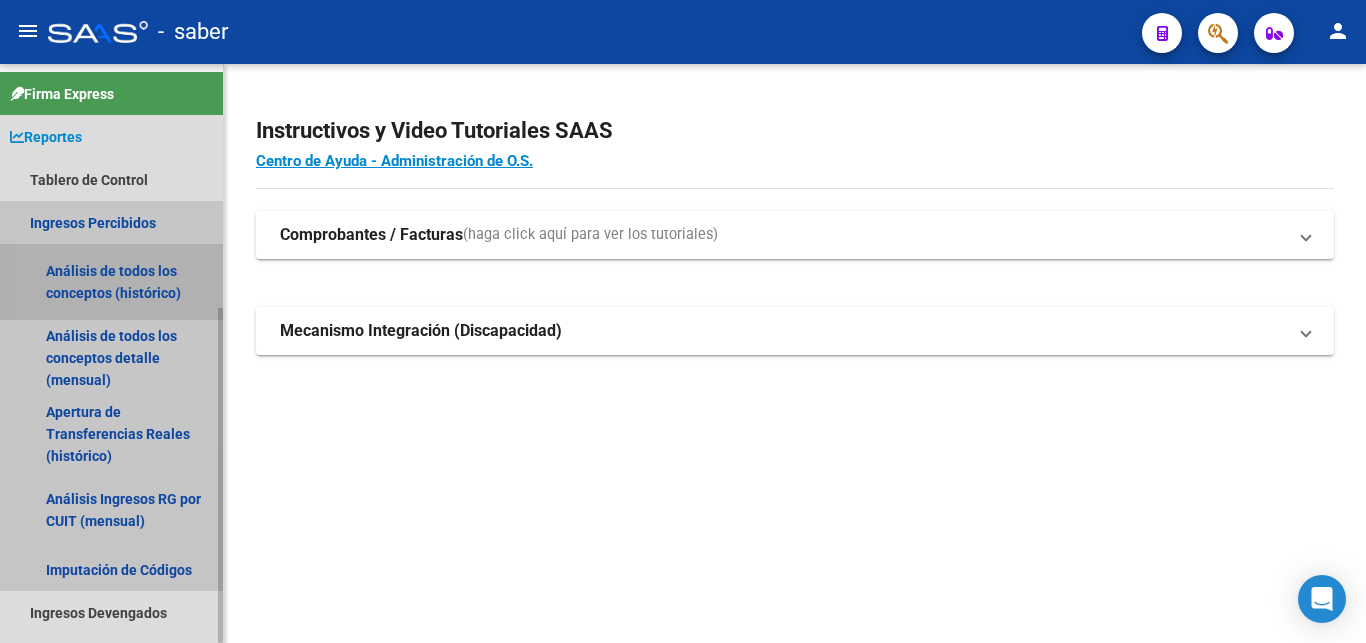click on "Análisis de todos los conceptos (histórico)" at bounding box center (111, 282) 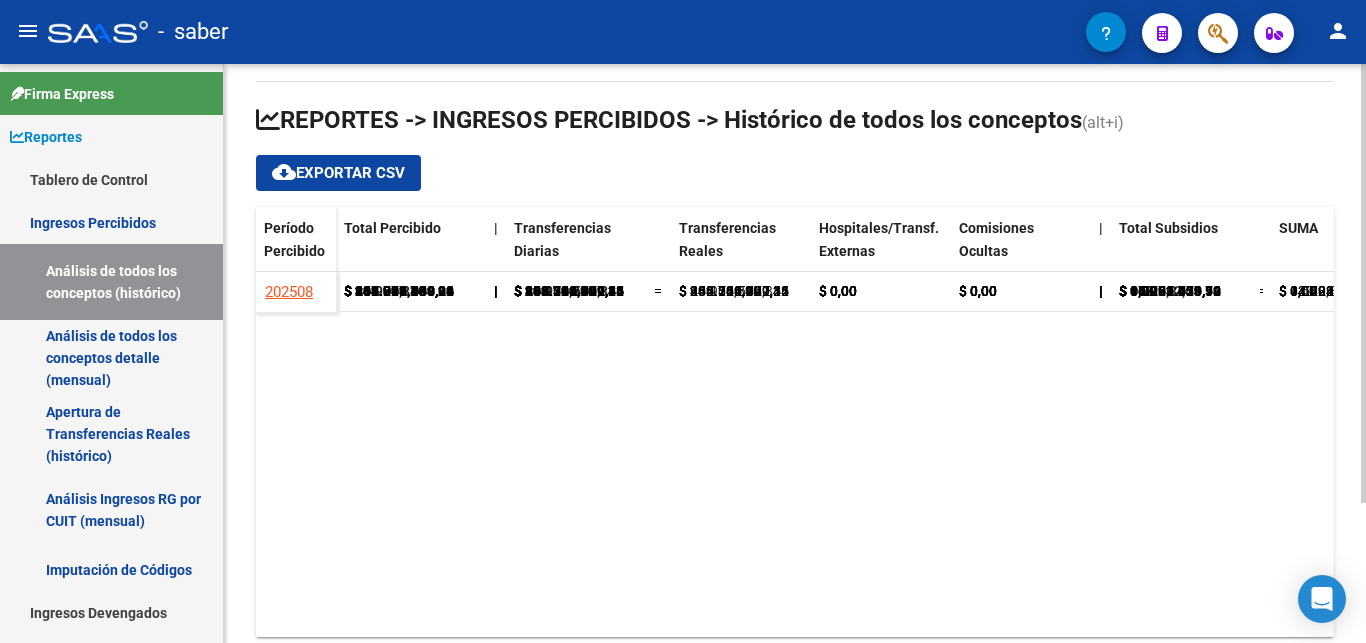 scroll, scrollTop: 184, scrollLeft: 0, axis: vertical 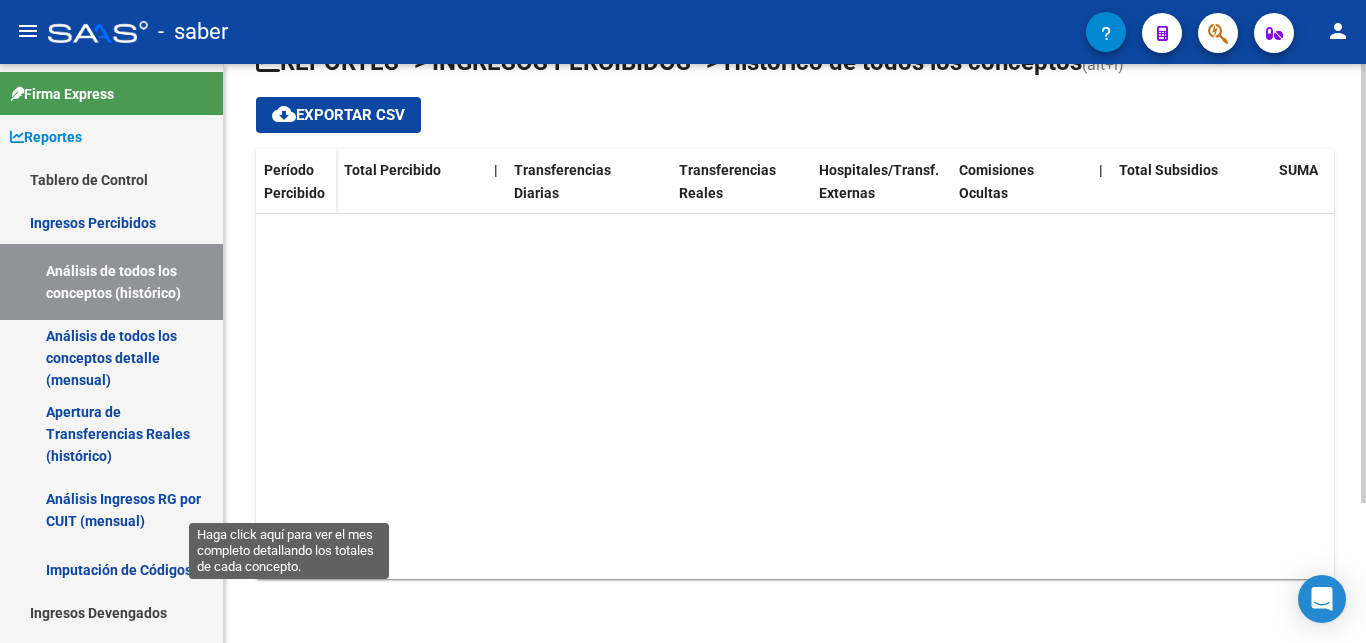click on "202508" 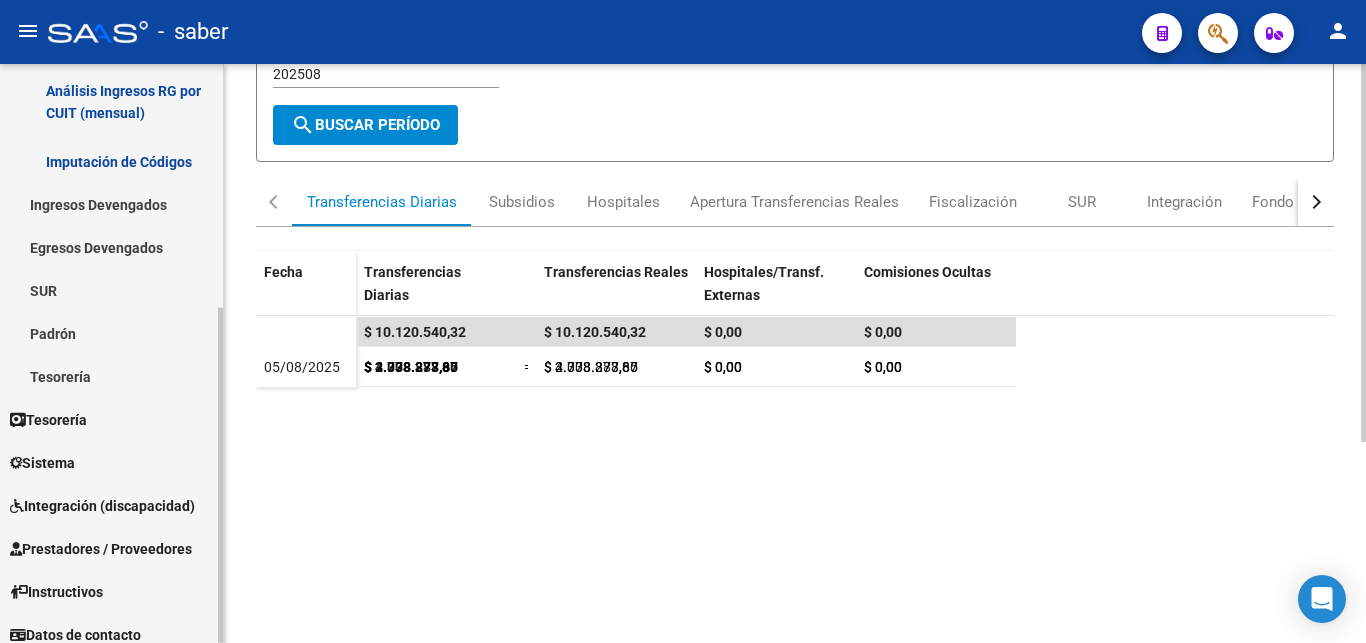 scroll, scrollTop: 421, scrollLeft: 0, axis: vertical 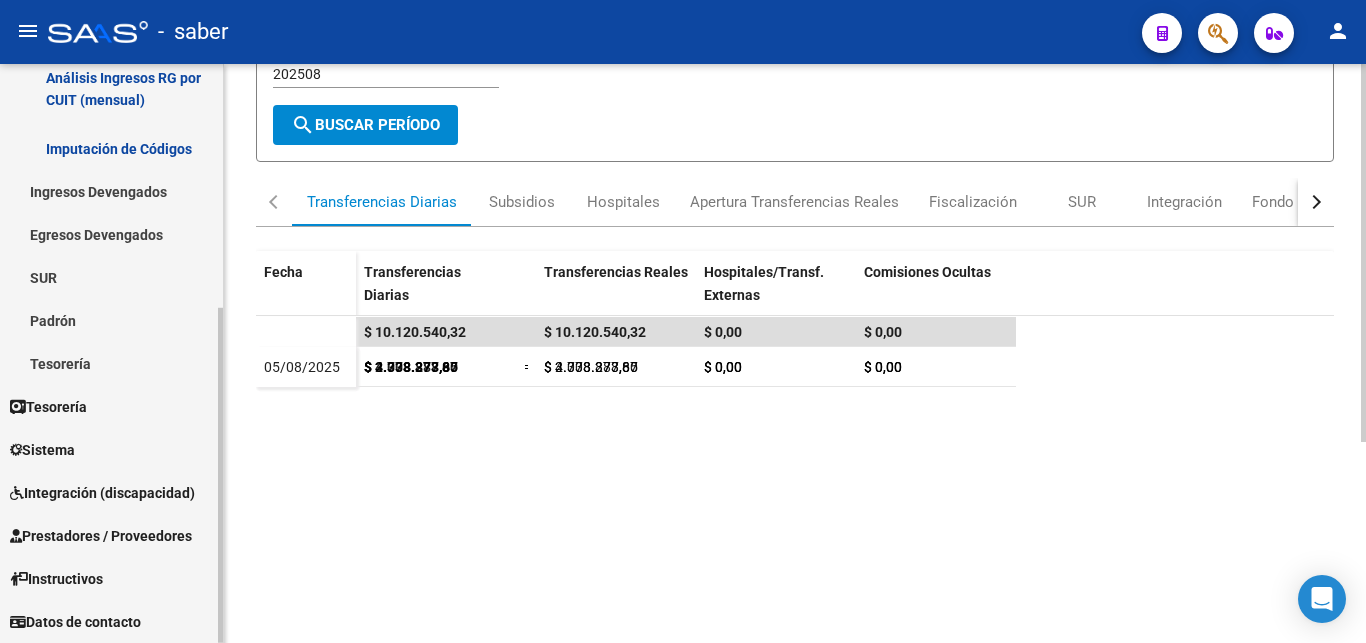 click on "Integración (discapacidad)" at bounding box center [102, 493] 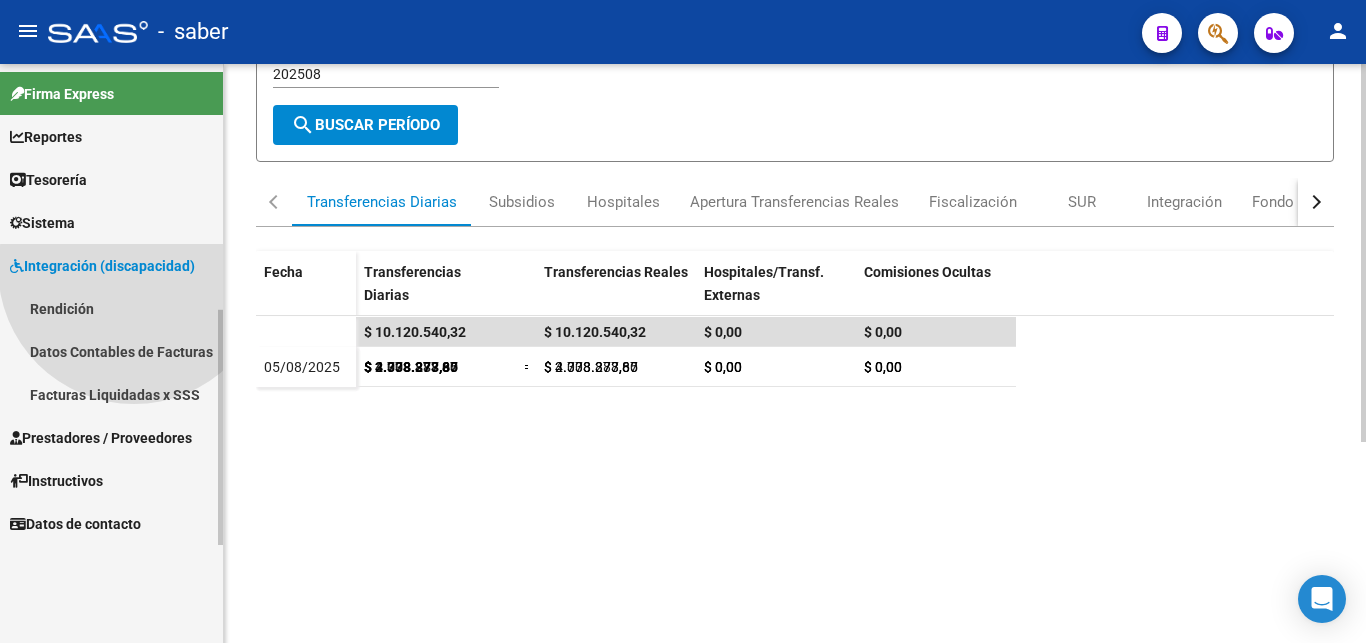 scroll, scrollTop: 0, scrollLeft: 0, axis: both 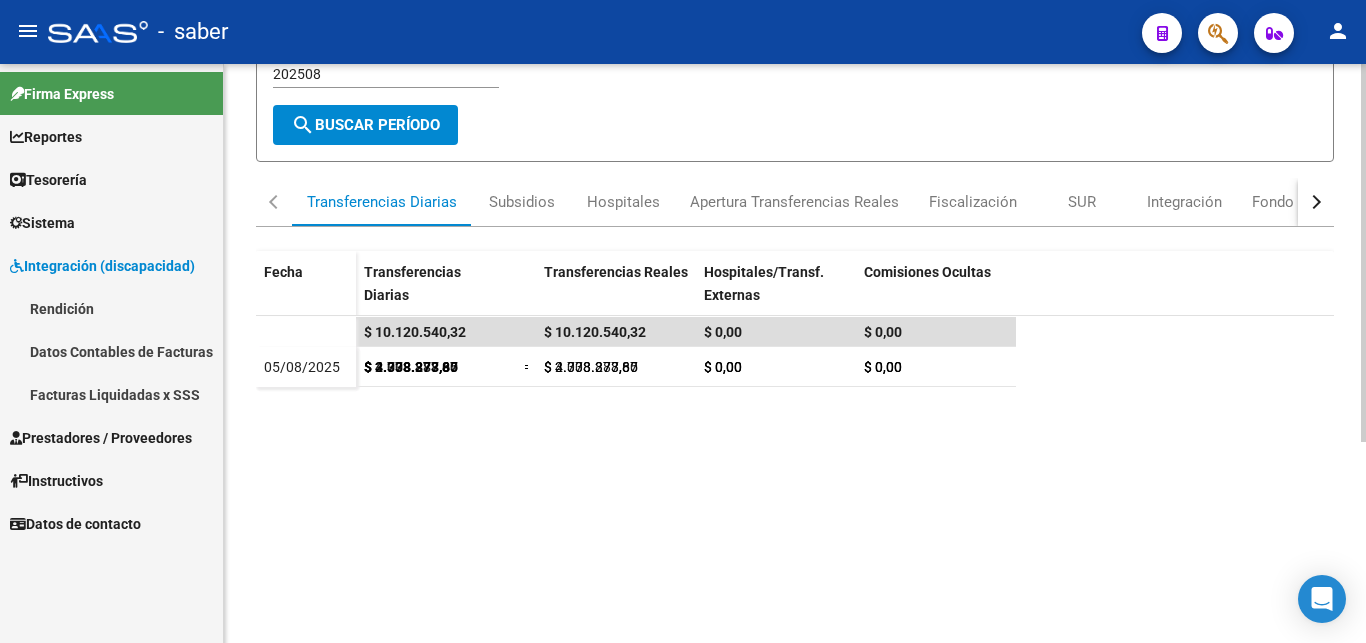 click on "Rendición" at bounding box center (111, 308) 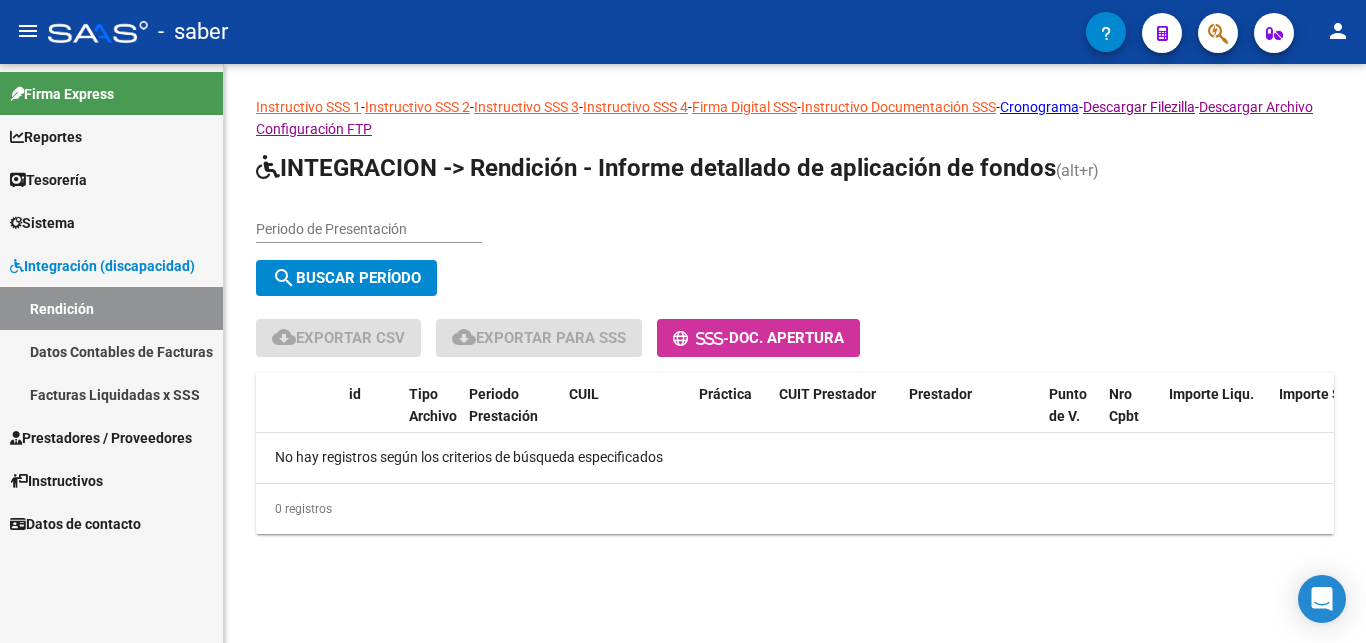 scroll, scrollTop: 0, scrollLeft: 0, axis: both 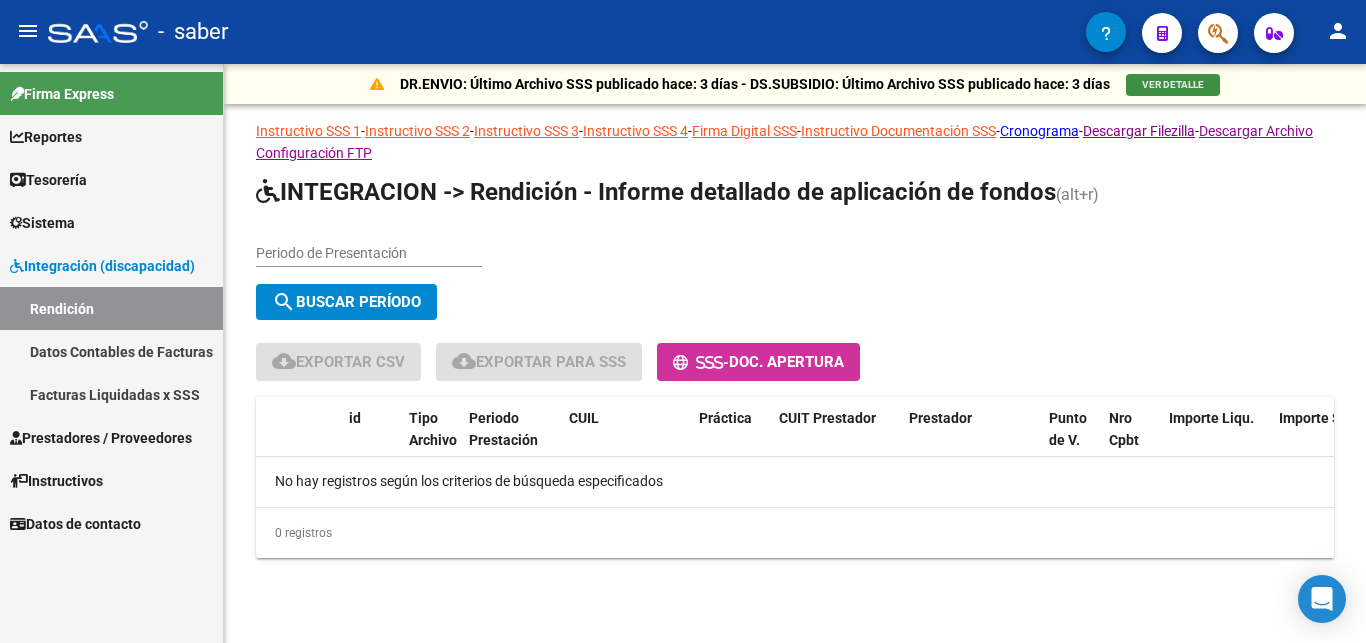 click on "VER DETALLE" 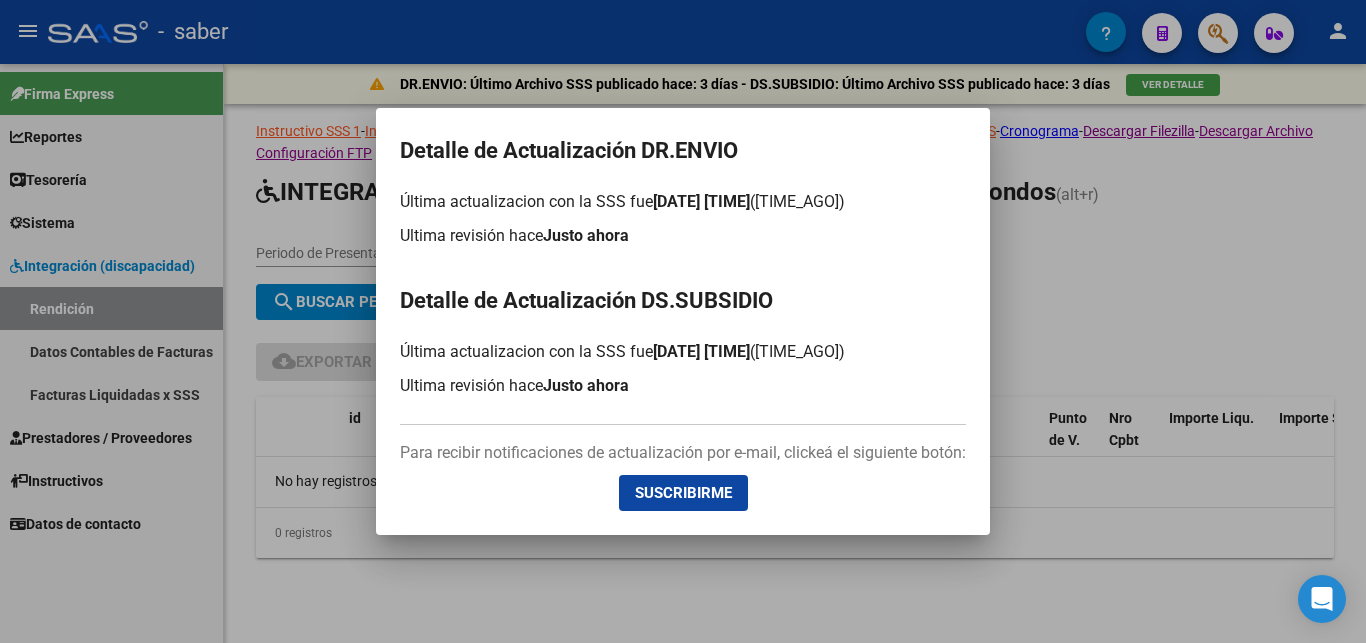 click at bounding box center [683, 321] 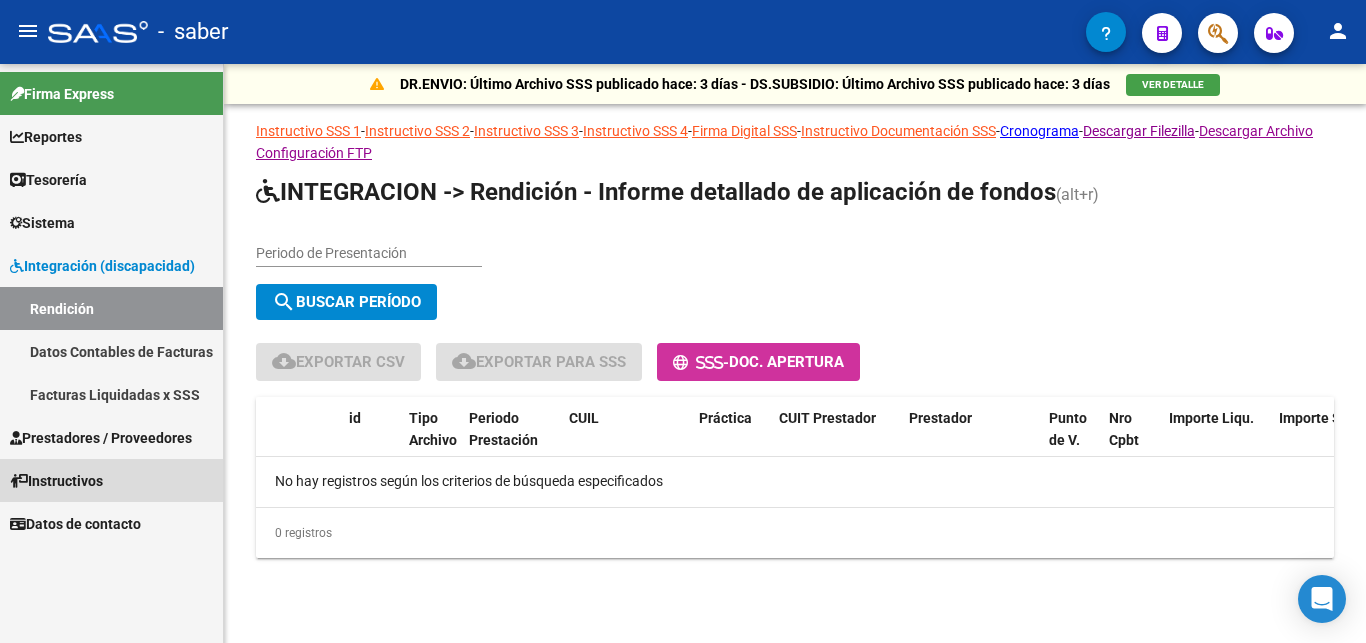 click on "Instructivos" at bounding box center [56, 481] 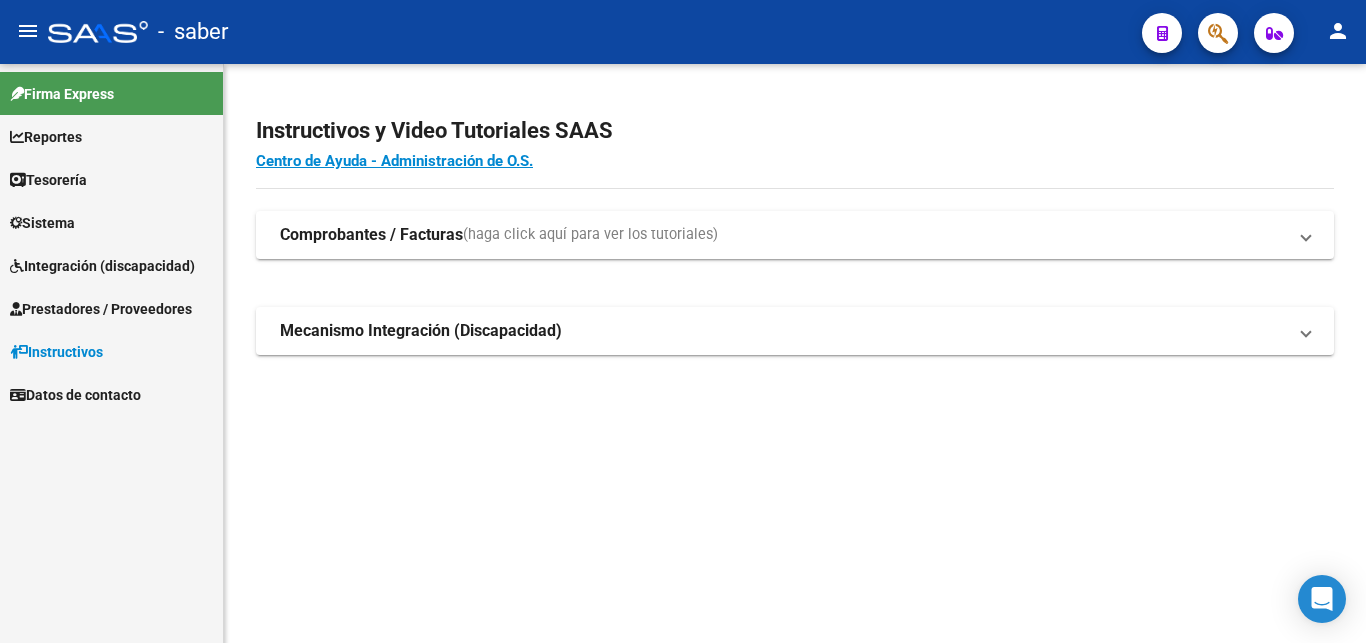 click on "Datos de contacto" at bounding box center [75, 395] 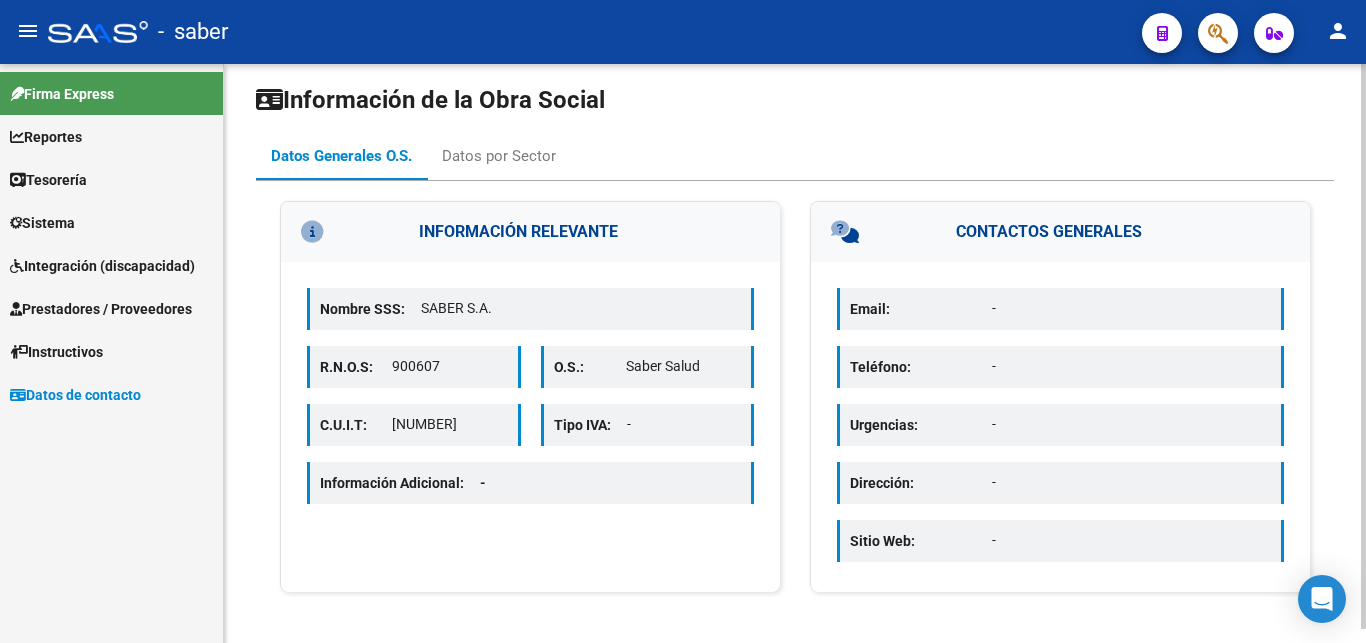 scroll, scrollTop: 14, scrollLeft: 0, axis: vertical 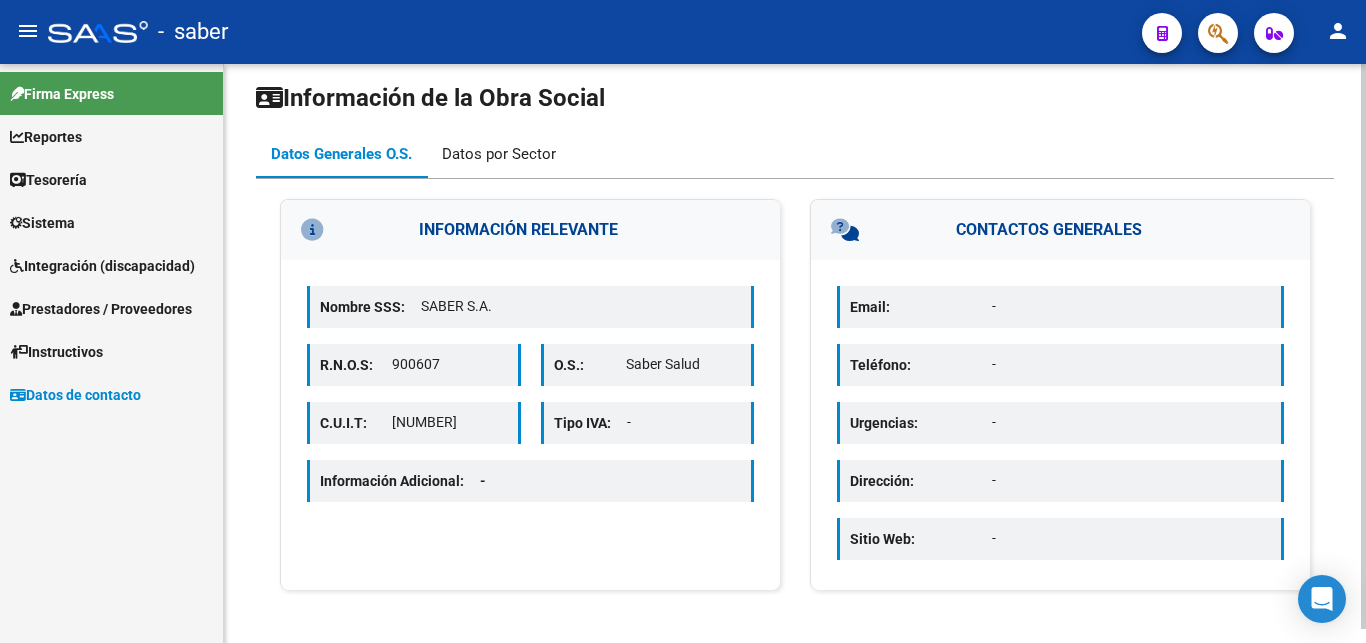 click on "Datos por Sector" at bounding box center [499, 154] 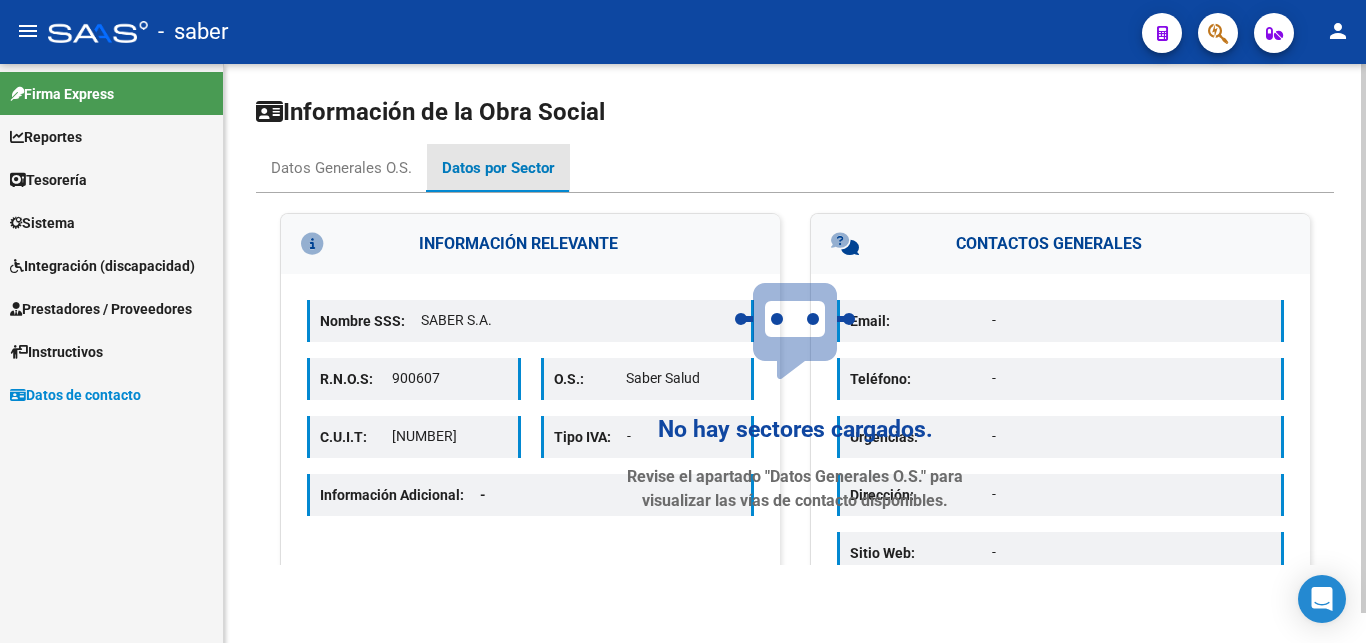 scroll, scrollTop: 0, scrollLeft: 0, axis: both 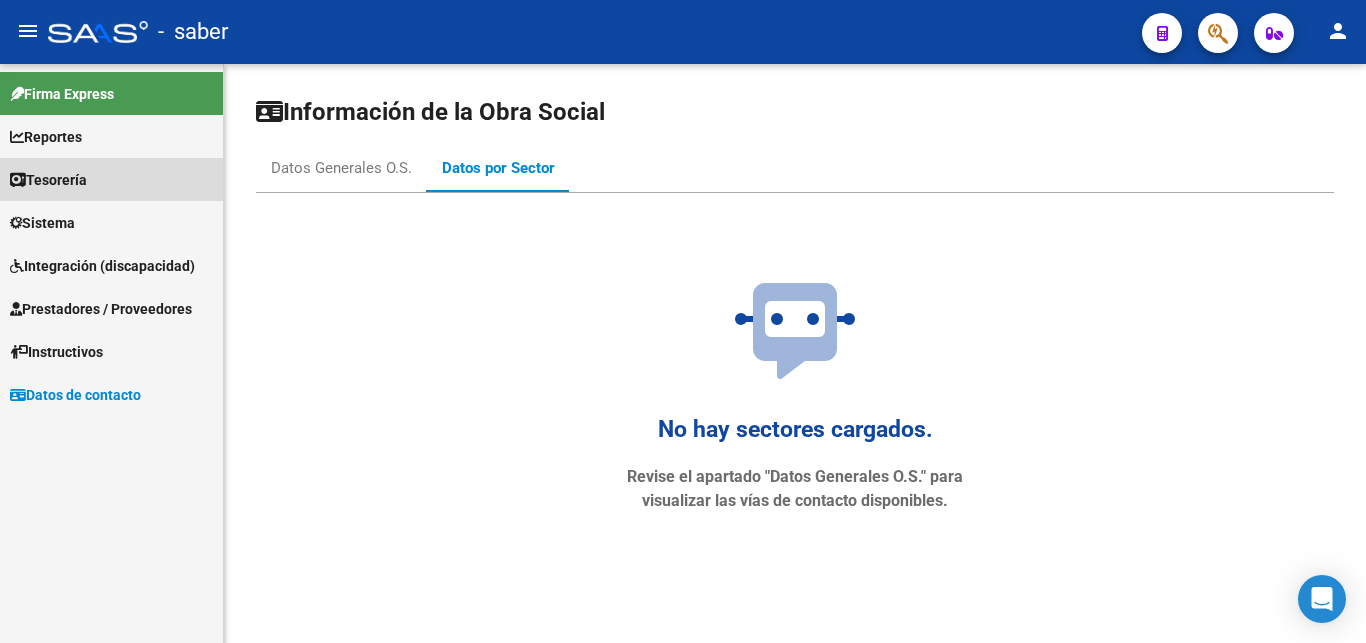 click on "Tesorería" at bounding box center (48, 180) 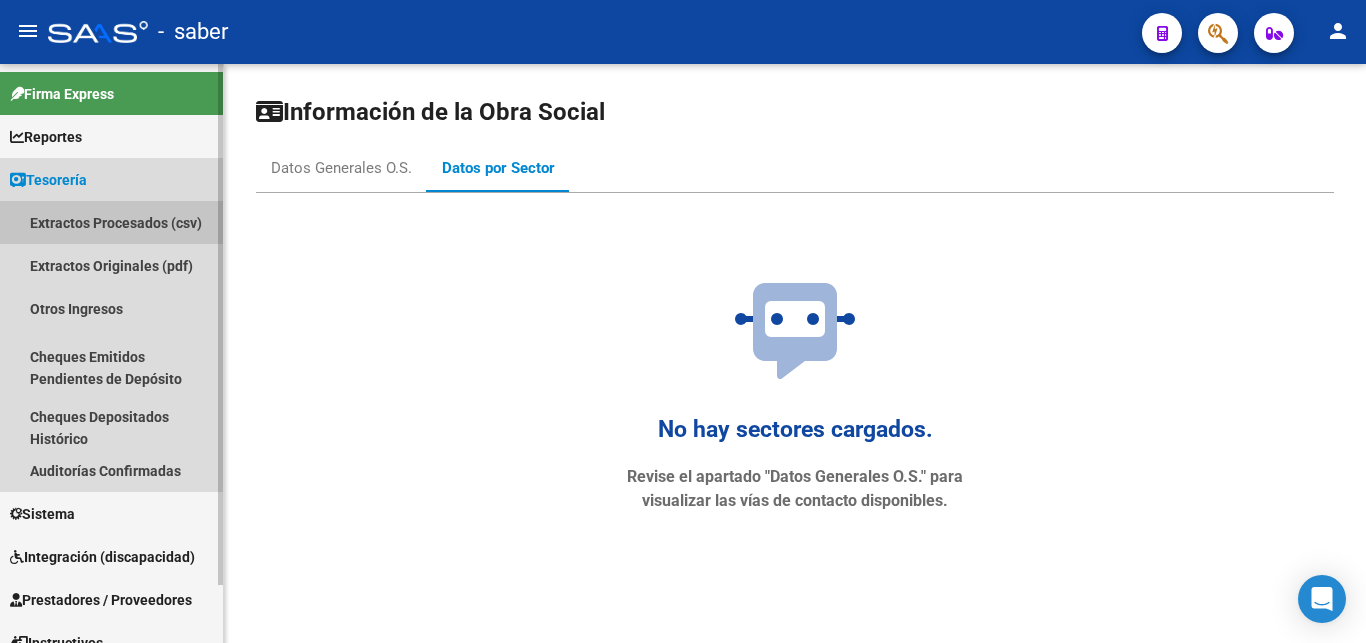 click on "Extractos Procesados (csv)" at bounding box center (111, 222) 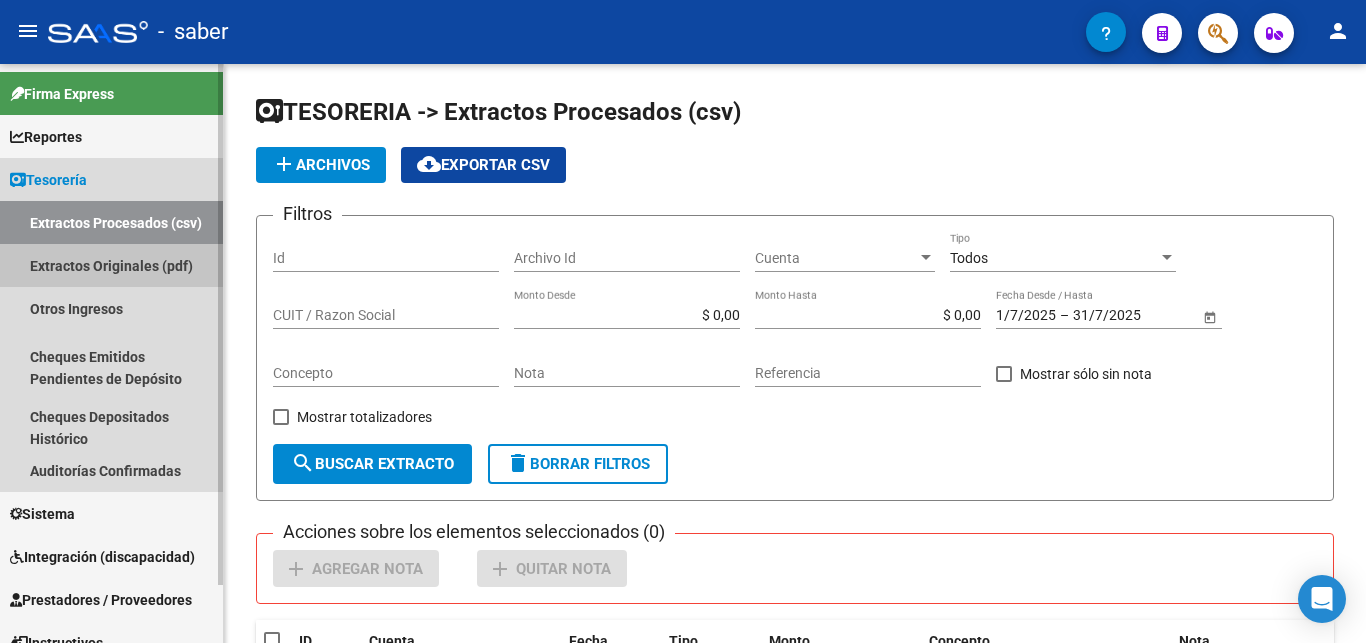 click on "Extractos Originales (pdf)" at bounding box center (111, 265) 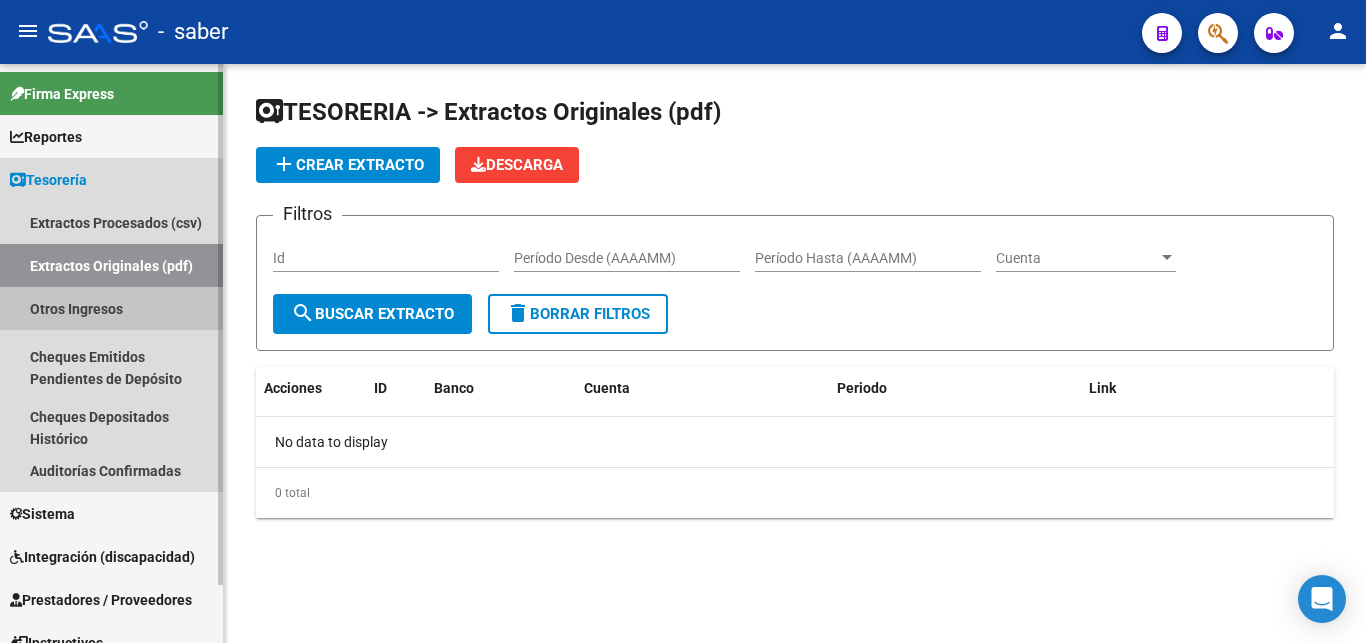 click on "Otros Ingresos" at bounding box center (111, 308) 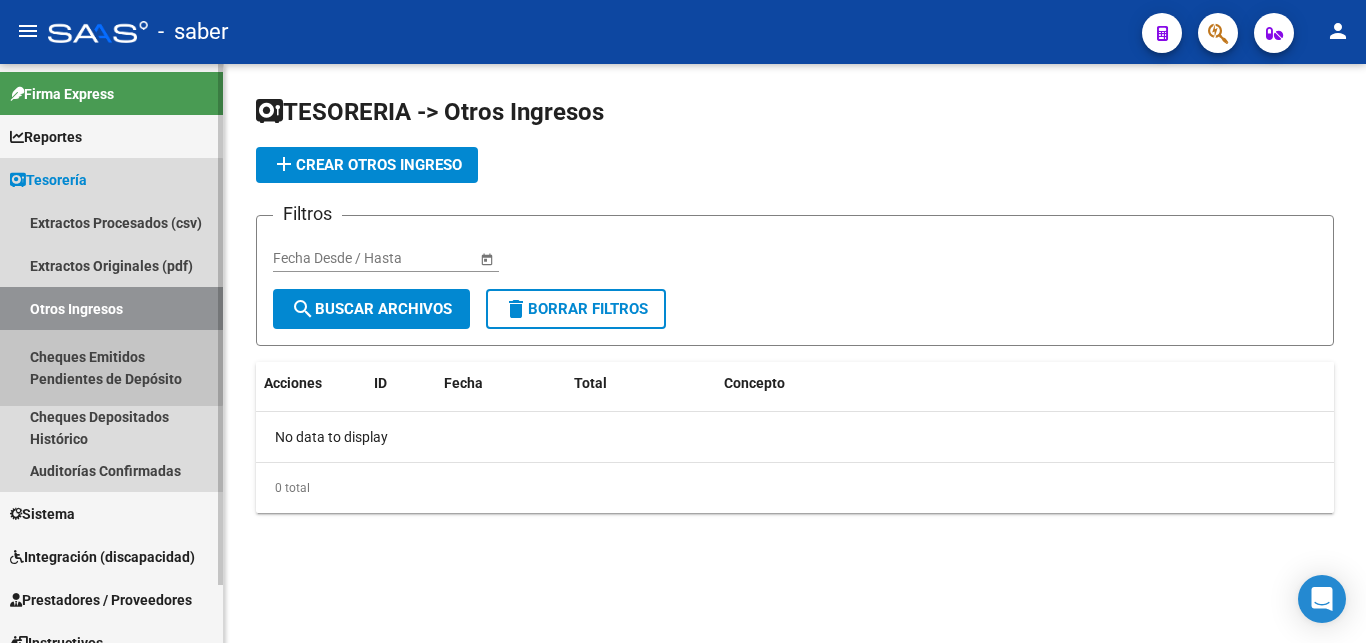 click on "Cheques Emitidos Pendientes de Depósito" at bounding box center [111, 368] 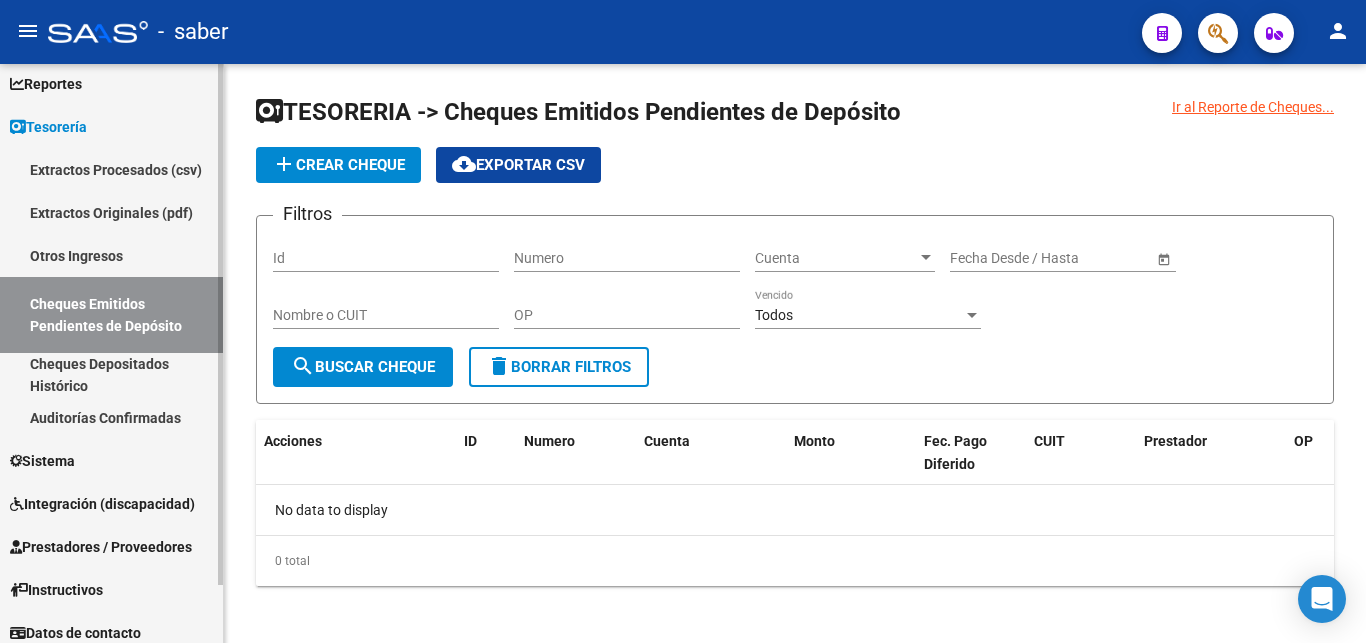 scroll, scrollTop: 64, scrollLeft: 0, axis: vertical 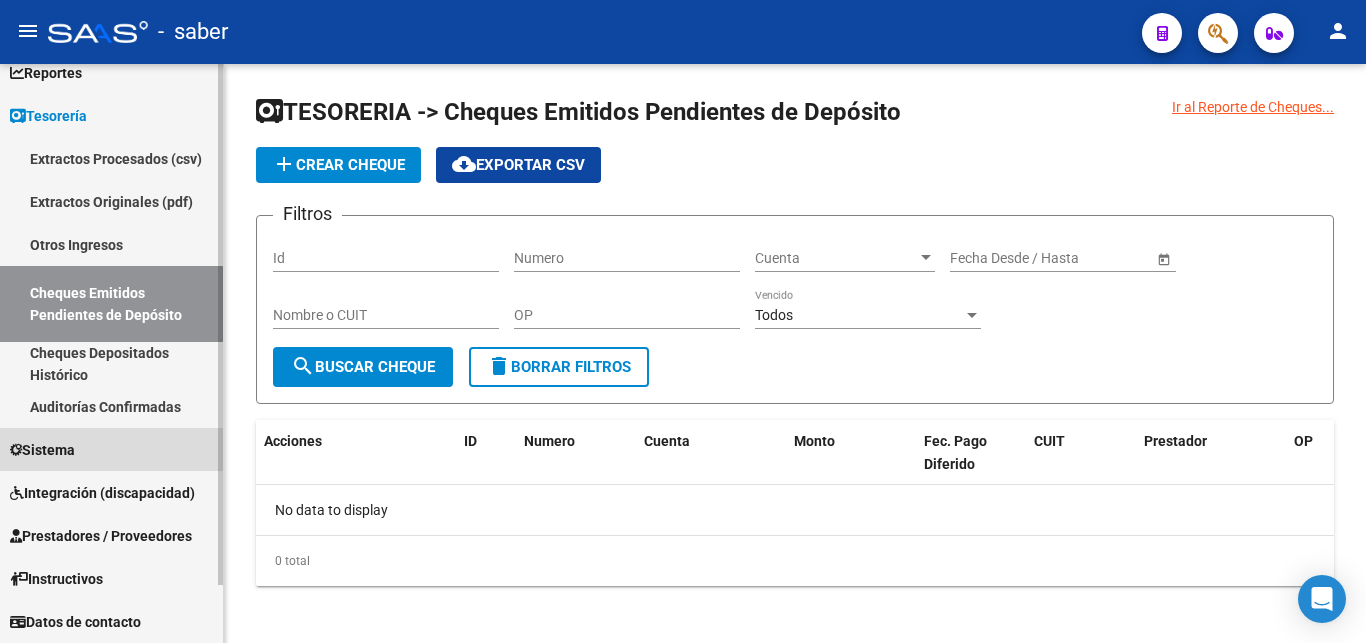 click on "Sistema" at bounding box center [111, 449] 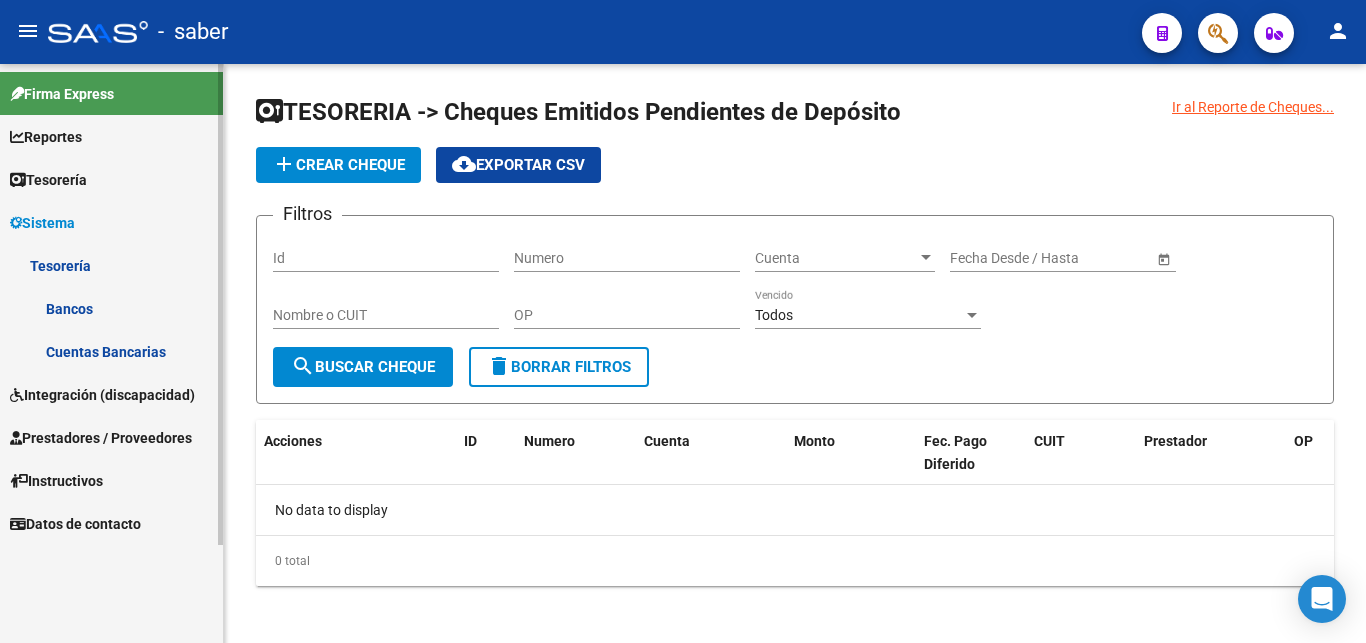 scroll, scrollTop: 0, scrollLeft: 0, axis: both 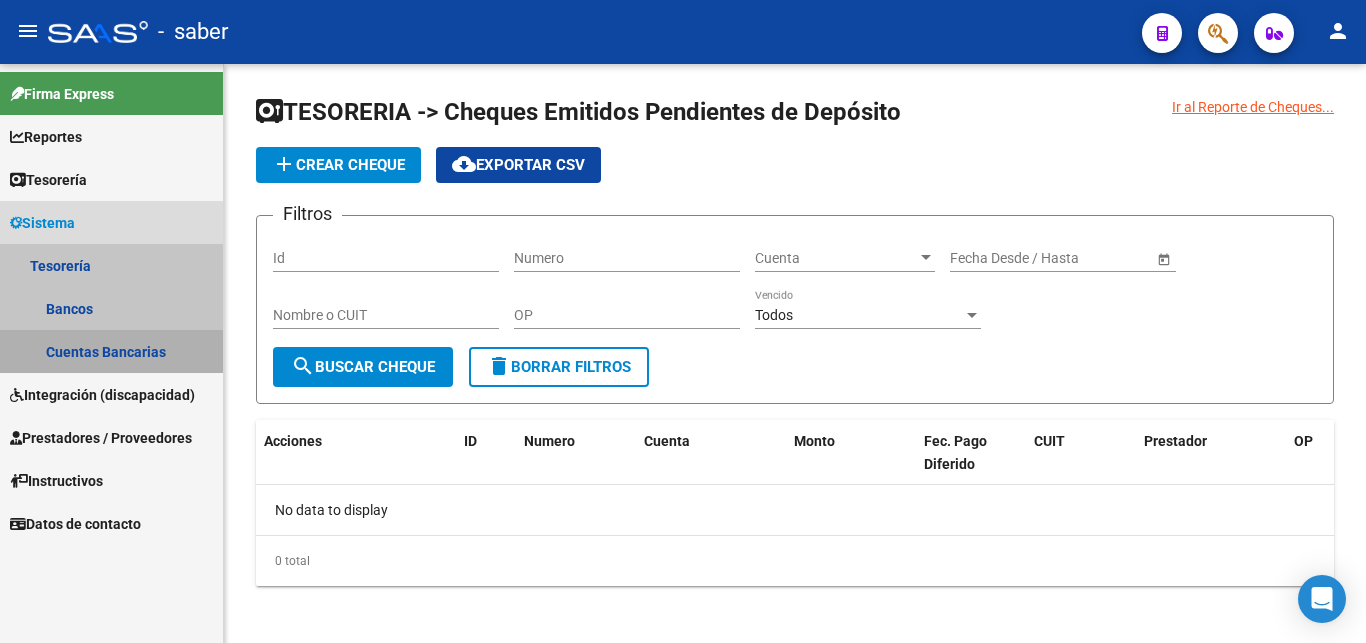 click on "Cuentas Bancarias" at bounding box center [111, 351] 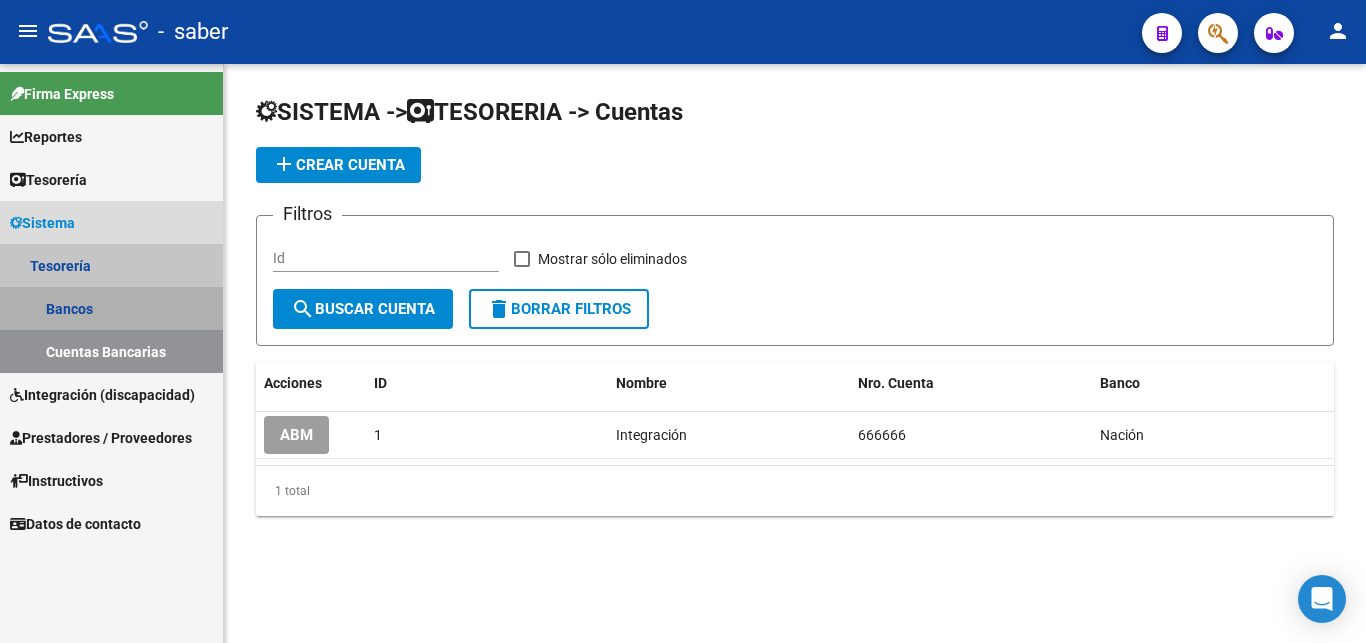 click on "Bancos" at bounding box center [111, 308] 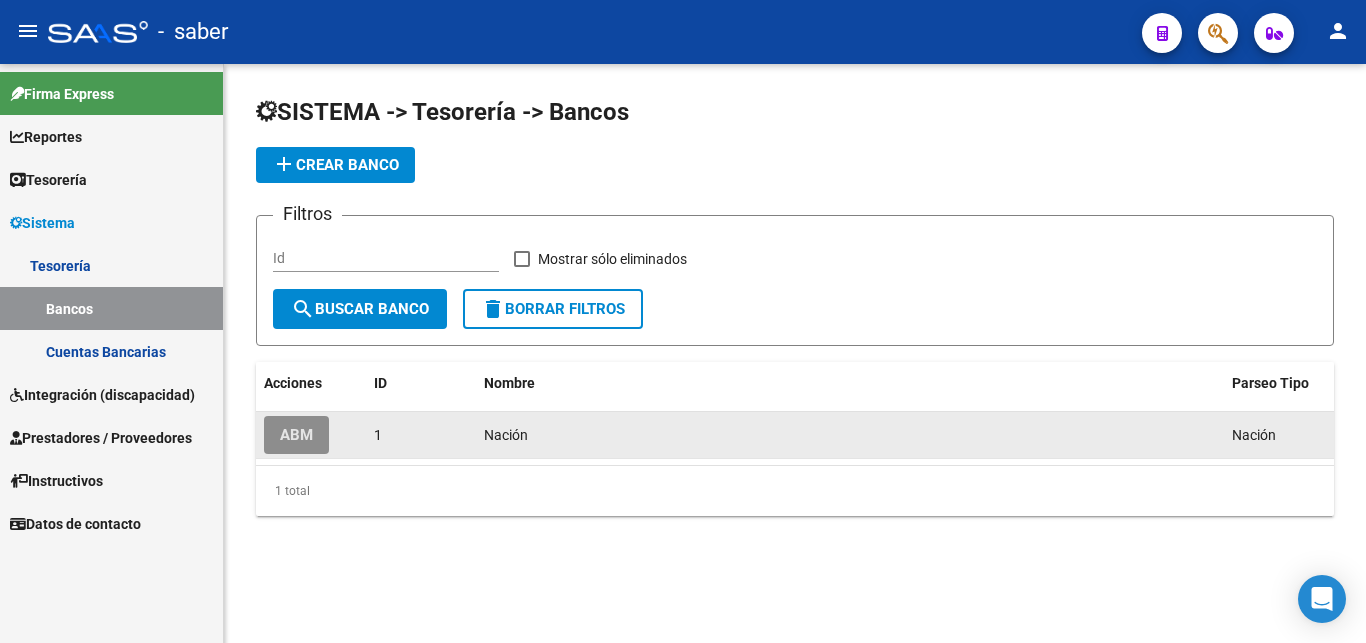 click on "ABM" 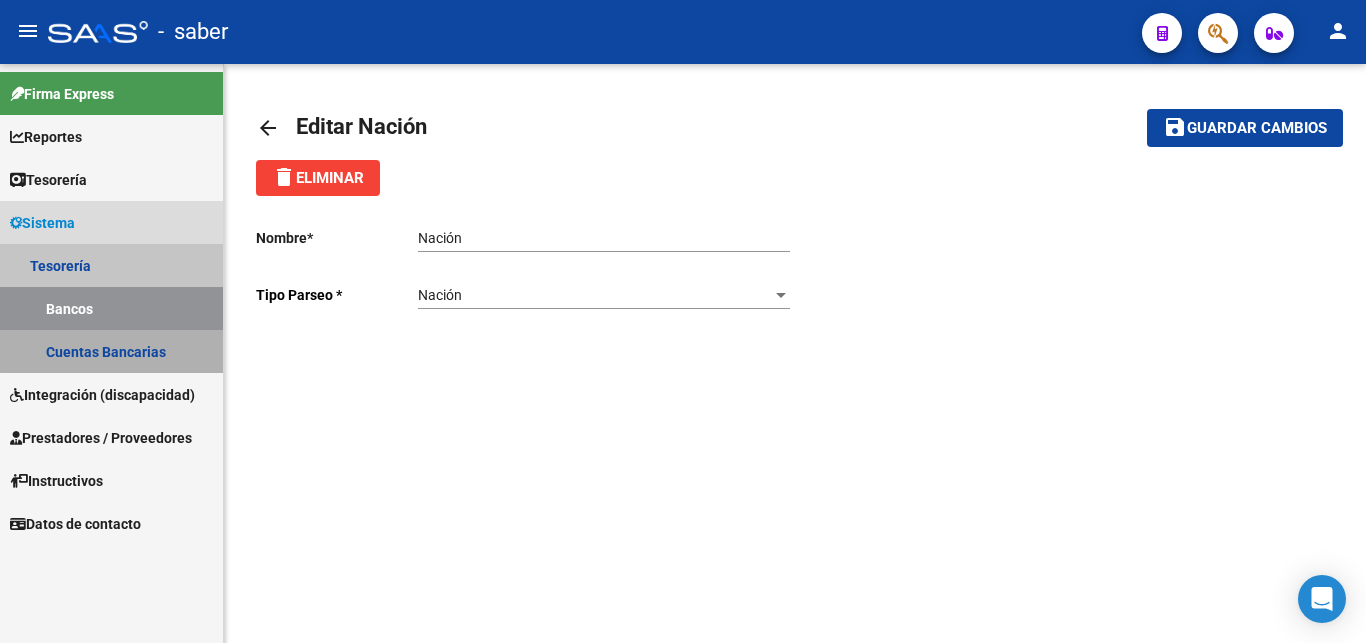 click on "Cuentas Bancarias" at bounding box center (111, 351) 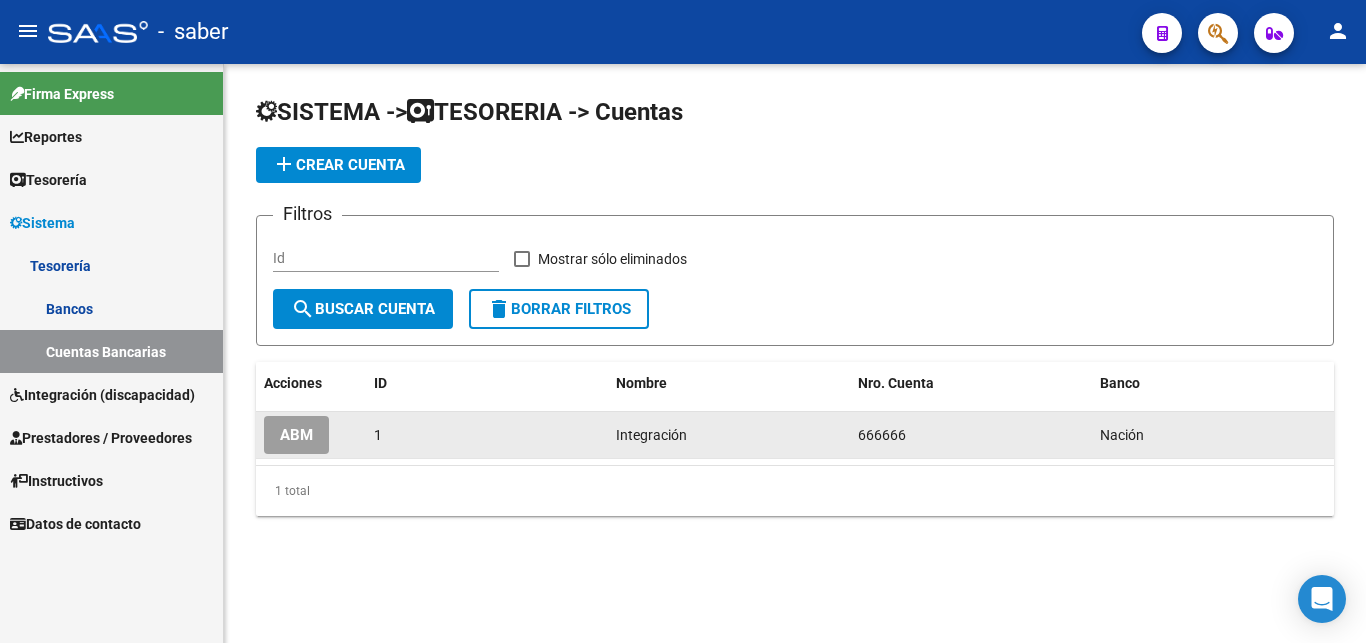 click on "ABM" 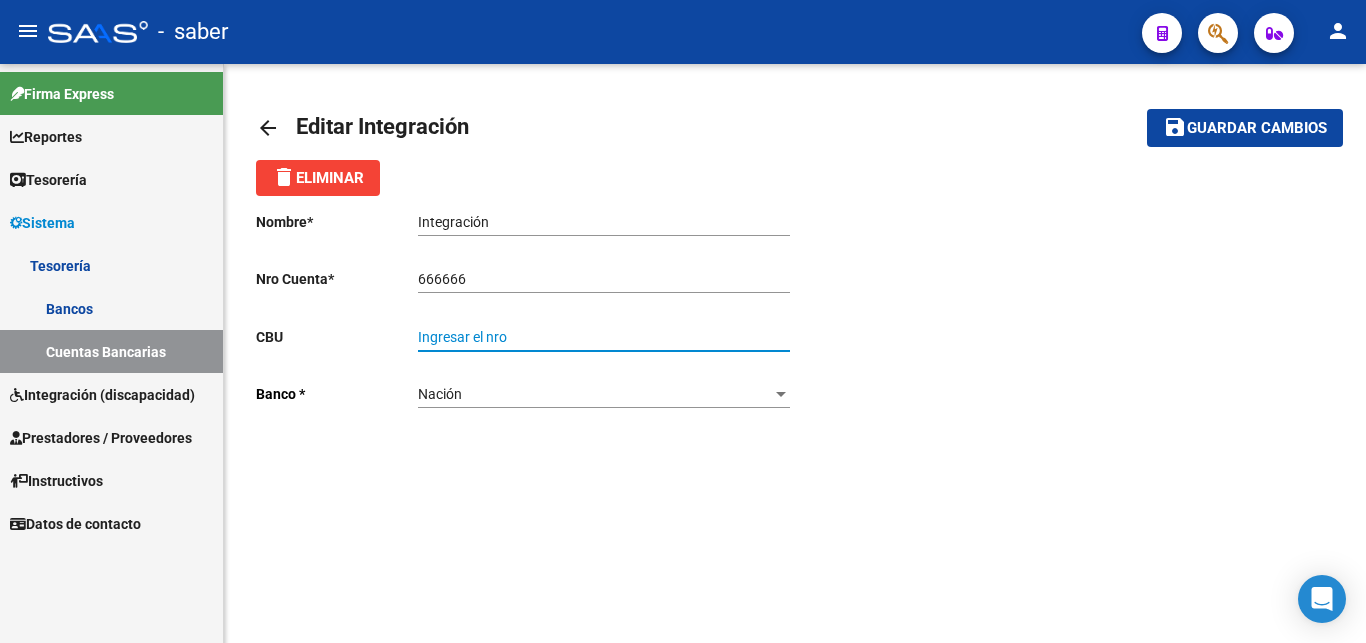 click on "Ingresar el nro" at bounding box center [604, 337] 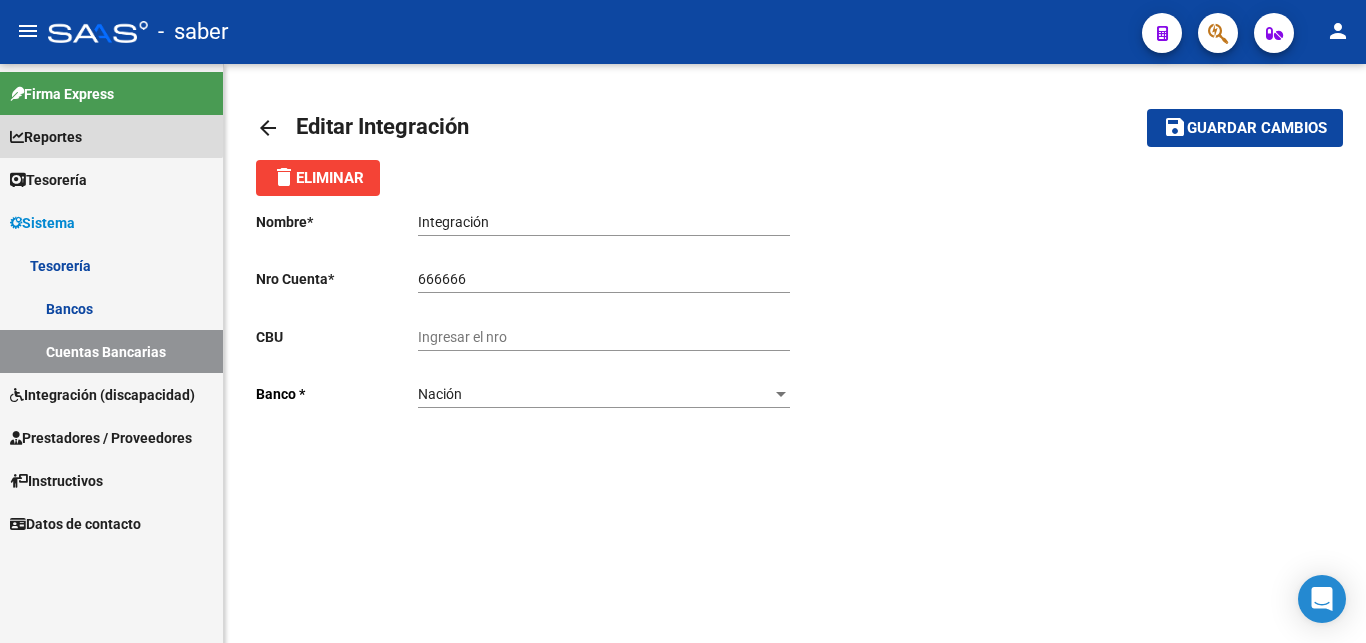 click on "Reportes" at bounding box center [111, 136] 